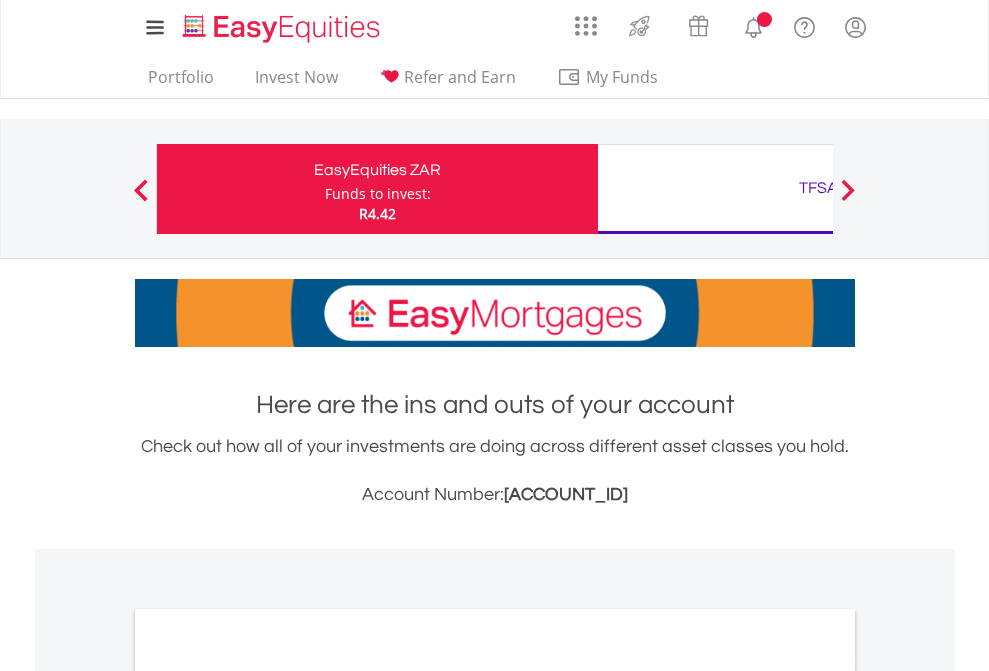scroll, scrollTop: 0, scrollLeft: 0, axis: both 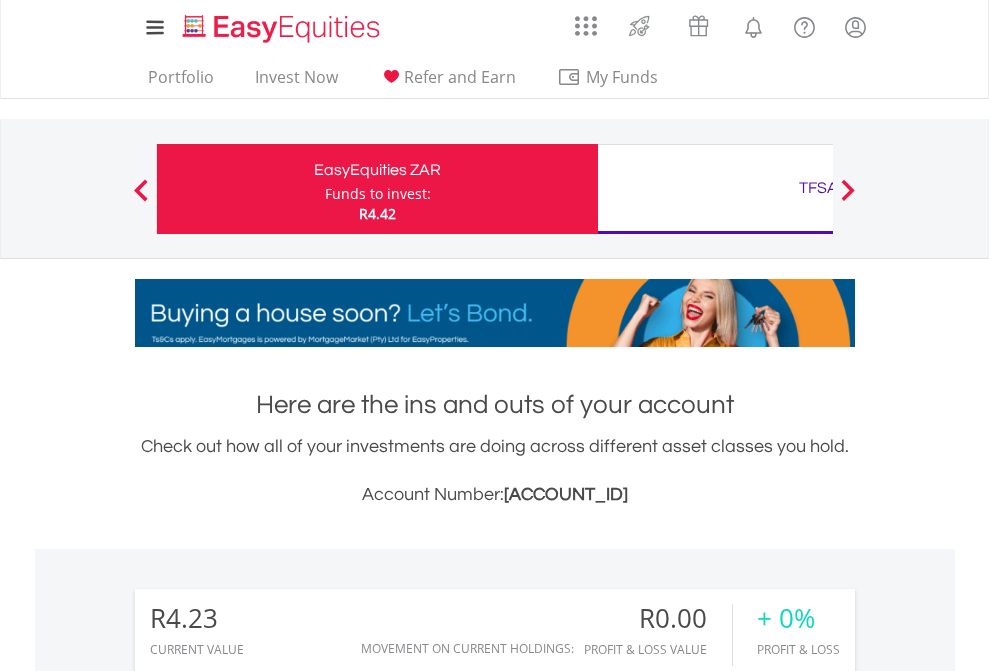 click on "Funds to invest:" at bounding box center (378, 194) 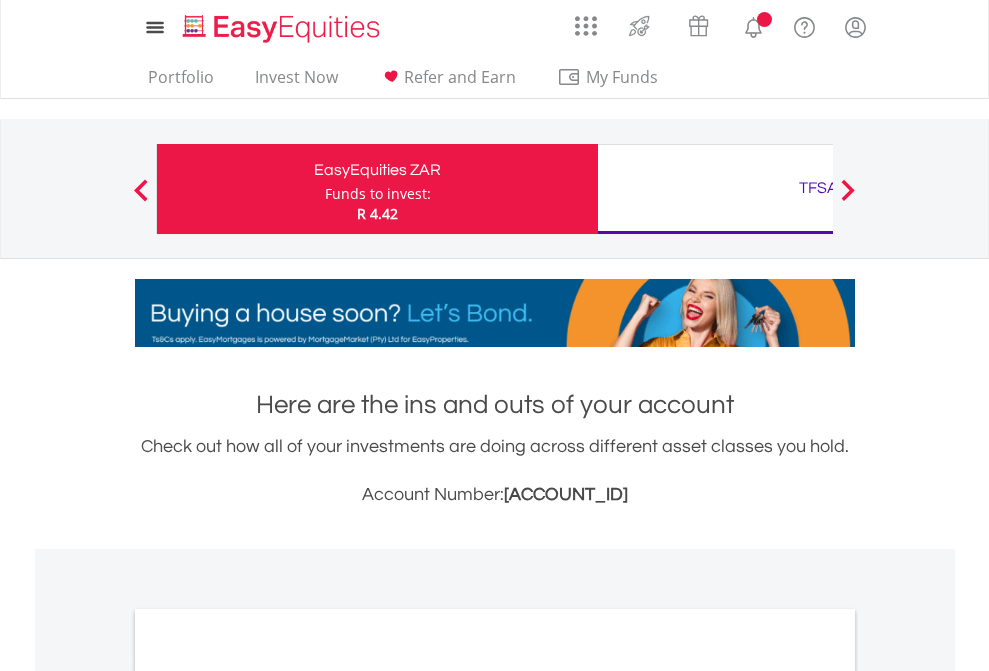 scroll, scrollTop: 0, scrollLeft: 0, axis: both 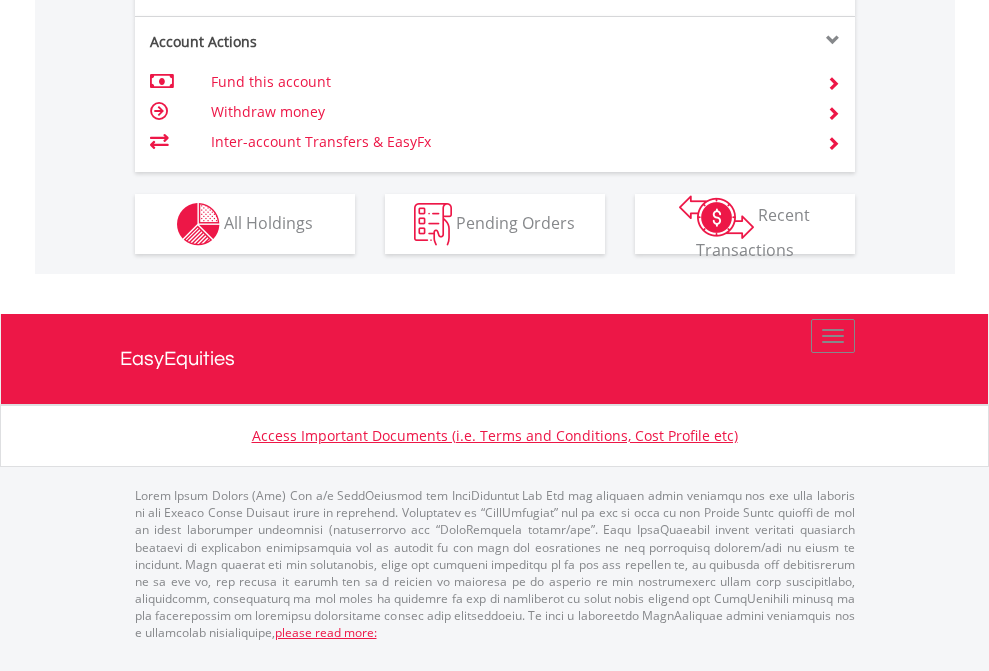 click on "Investment types" at bounding box center (706, -337) 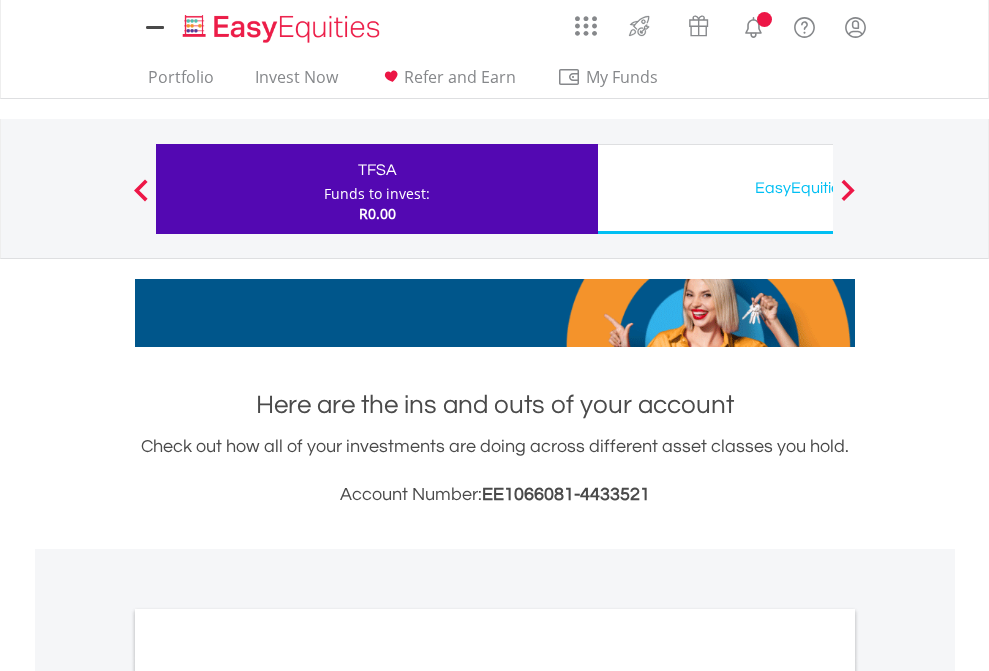 scroll, scrollTop: 0, scrollLeft: 0, axis: both 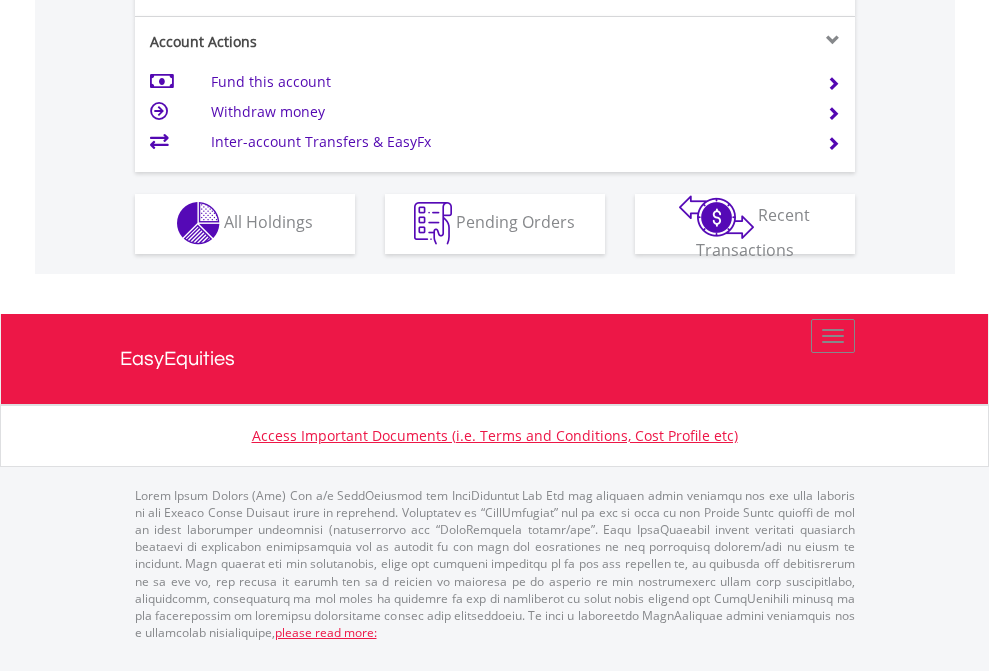 click on "Investment types" at bounding box center [706, -353] 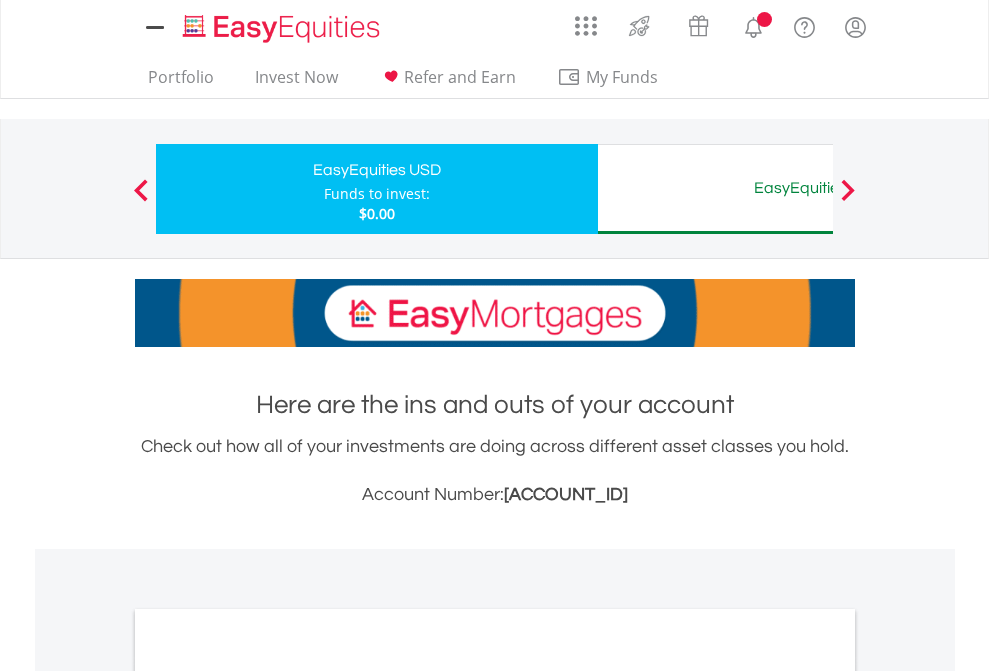 scroll, scrollTop: 0, scrollLeft: 0, axis: both 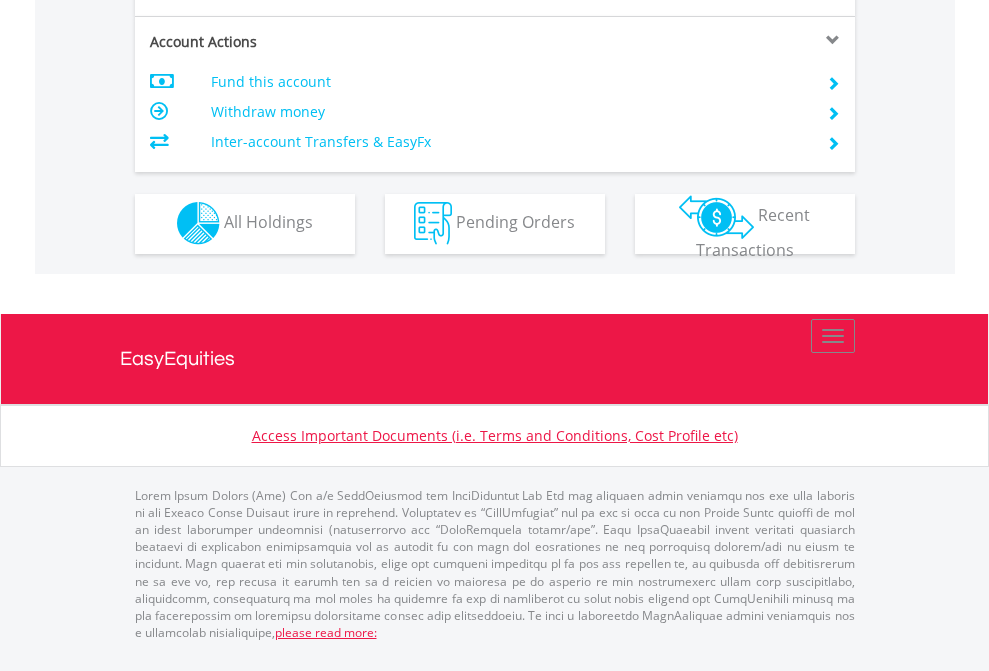 click on "Investment types" at bounding box center [706, -353] 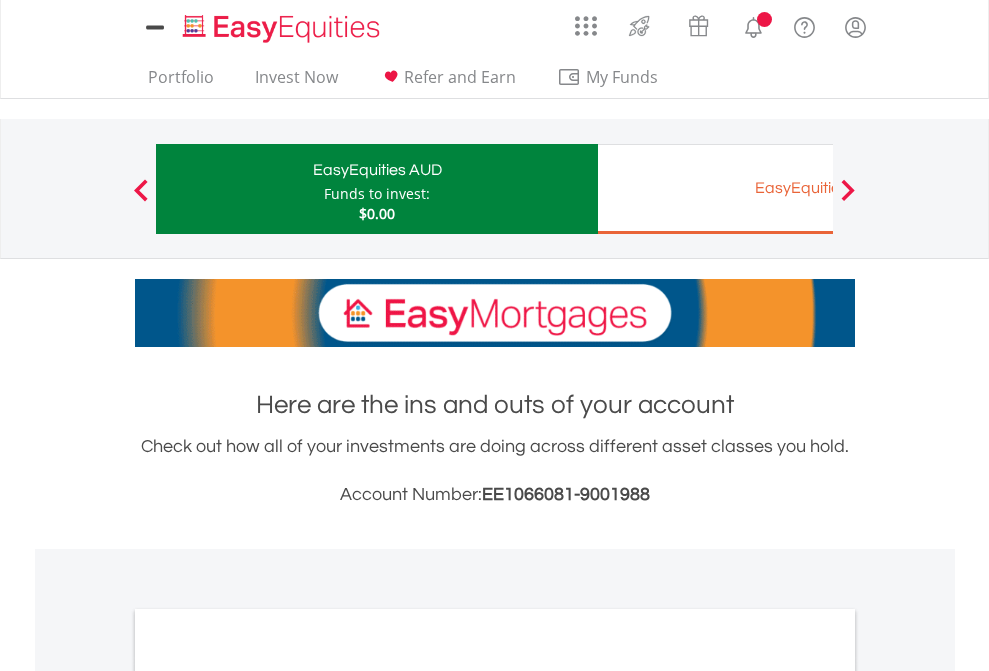 scroll, scrollTop: 0, scrollLeft: 0, axis: both 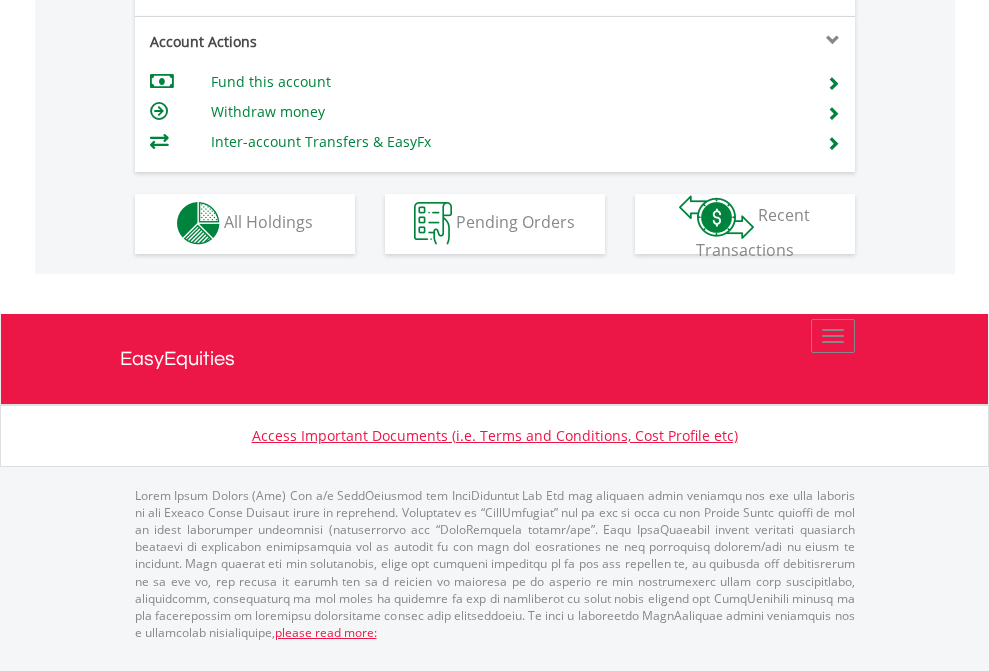 click on "Investment types" at bounding box center [706, -353] 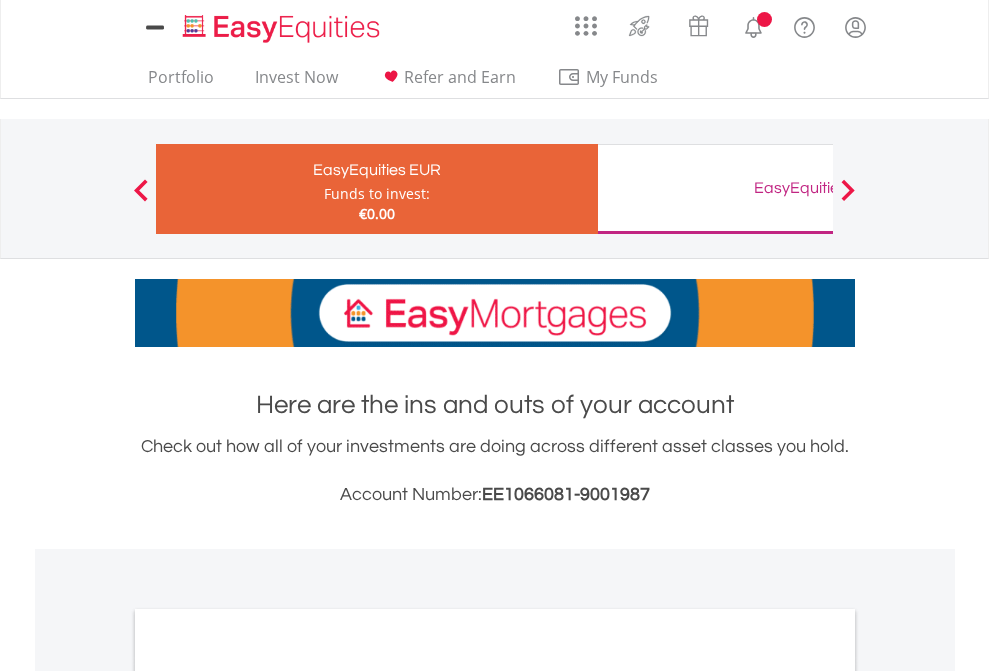 scroll, scrollTop: 0, scrollLeft: 0, axis: both 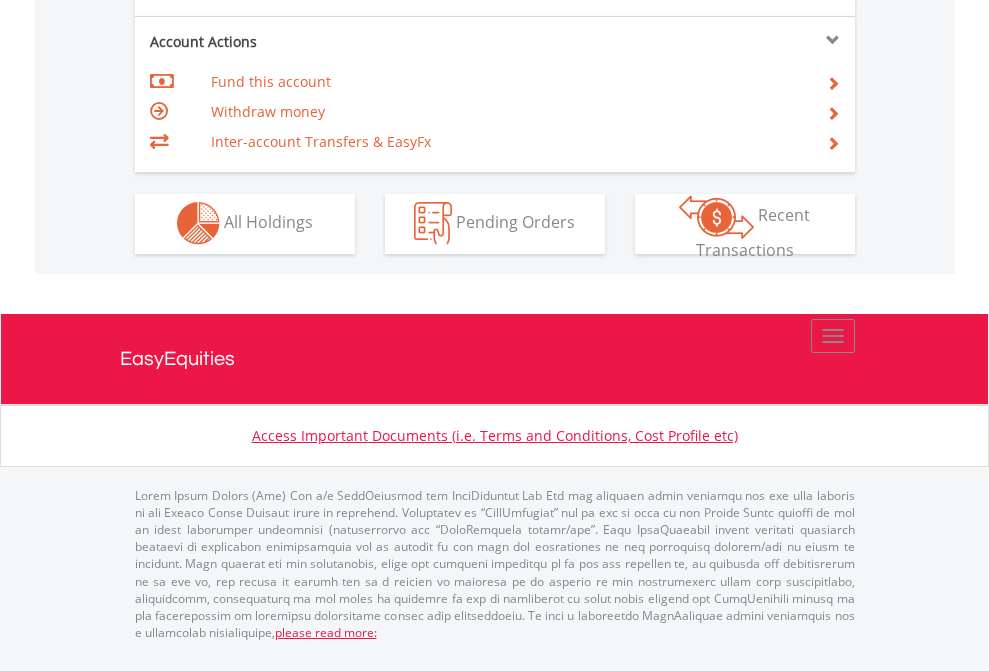 click on "Investment types" at bounding box center [706, -353] 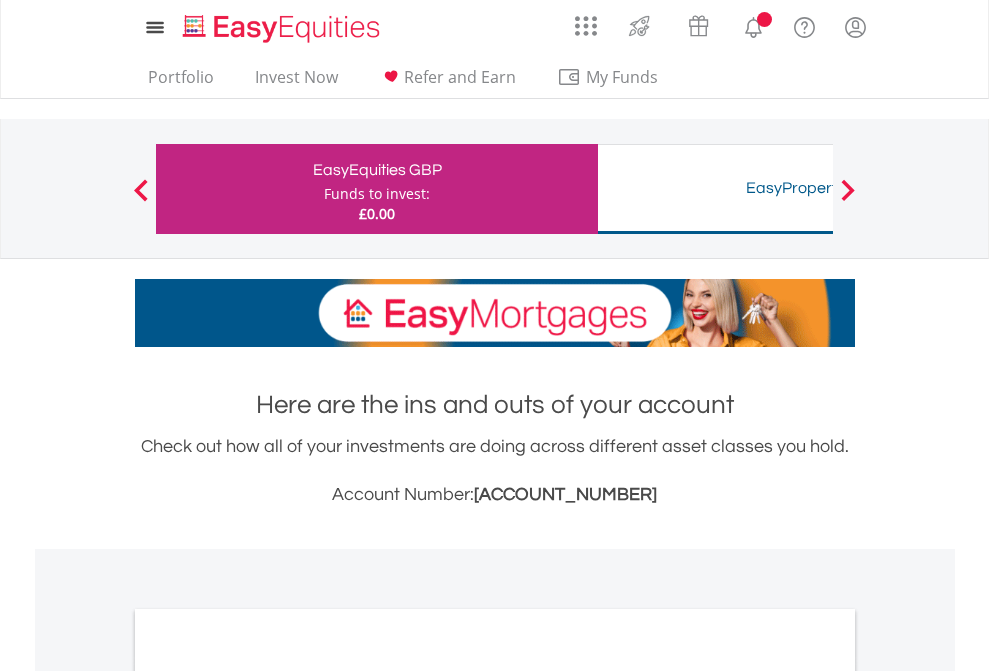 scroll, scrollTop: 0, scrollLeft: 0, axis: both 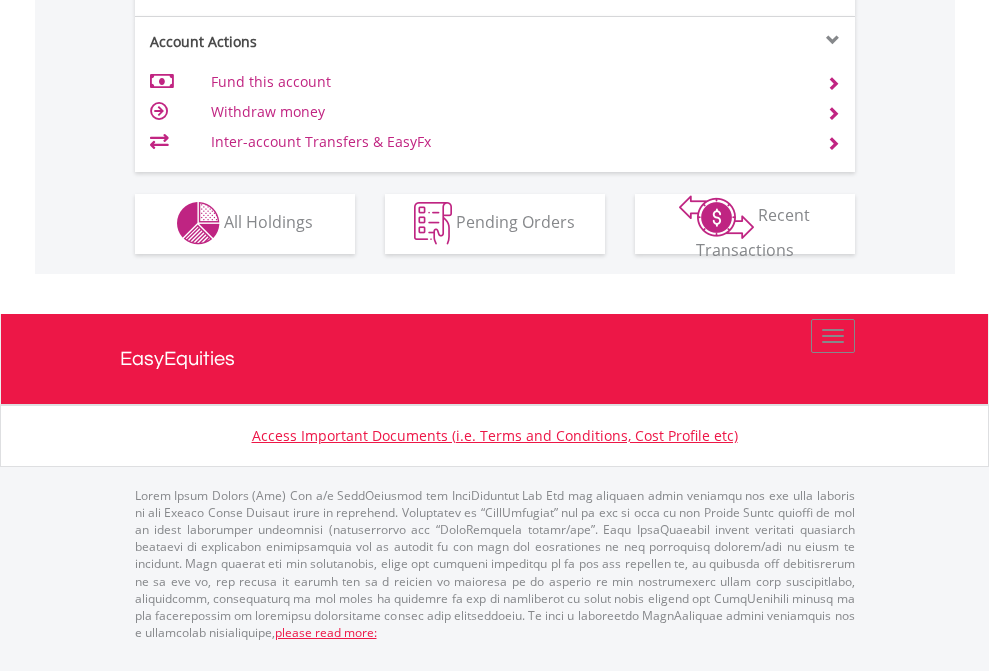 click on "Investment types" at bounding box center [706, -353] 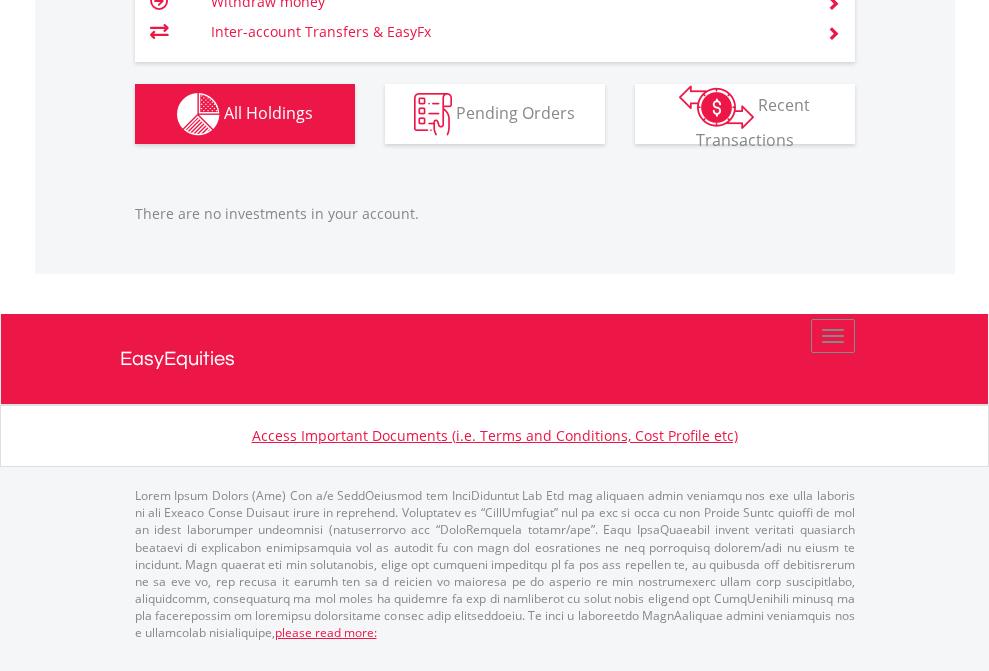 scroll, scrollTop: 1987, scrollLeft: 0, axis: vertical 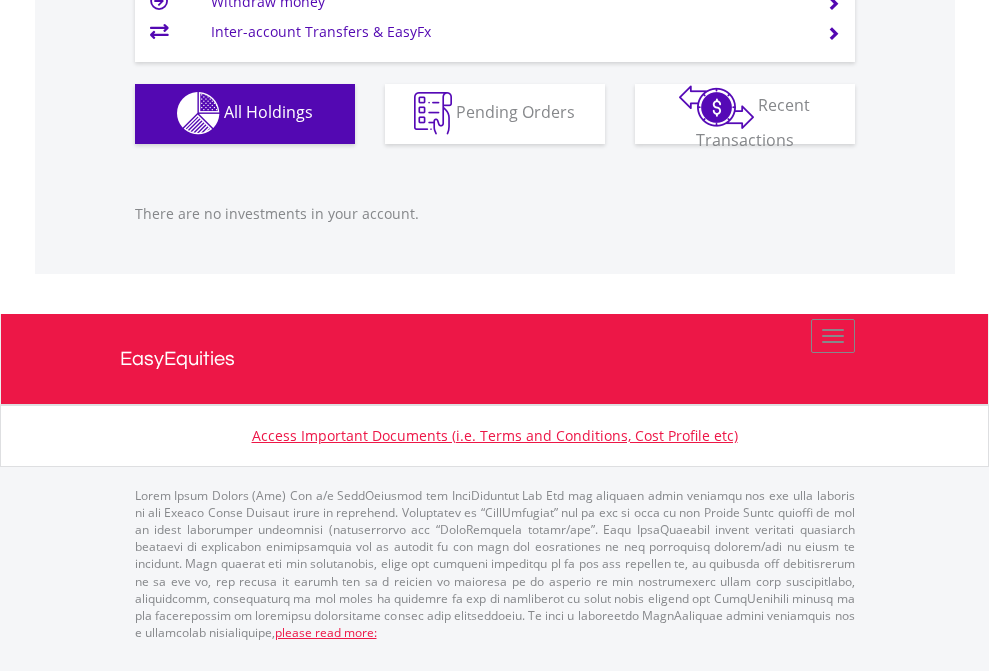 click on "EasyEquities USD" at bounding box center (818, -1142) 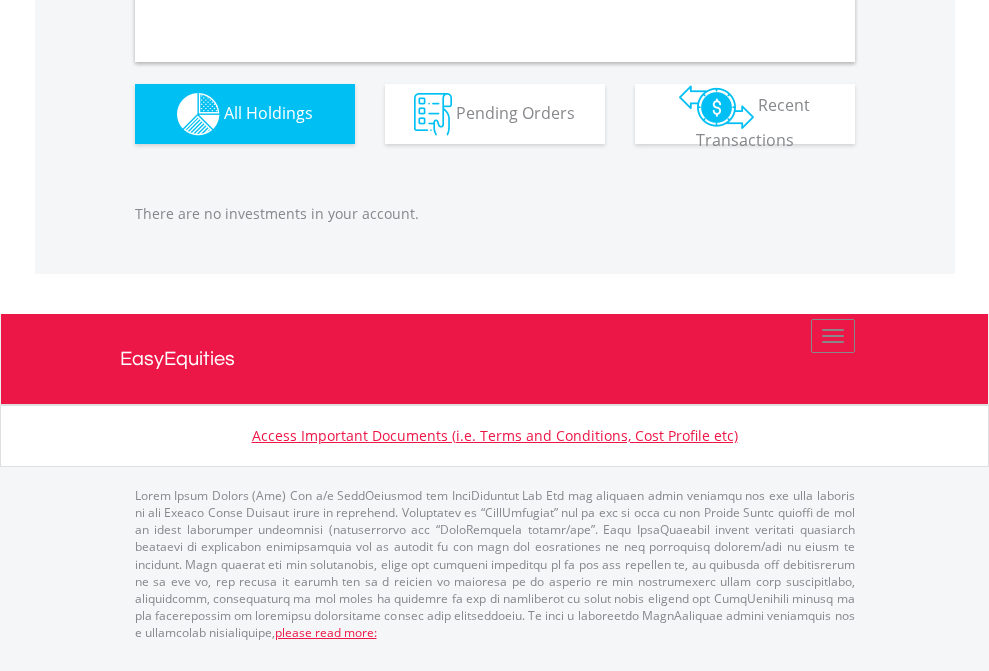 scroll, scrollTop: 1980, scrollLeft: 0, axis: vertical 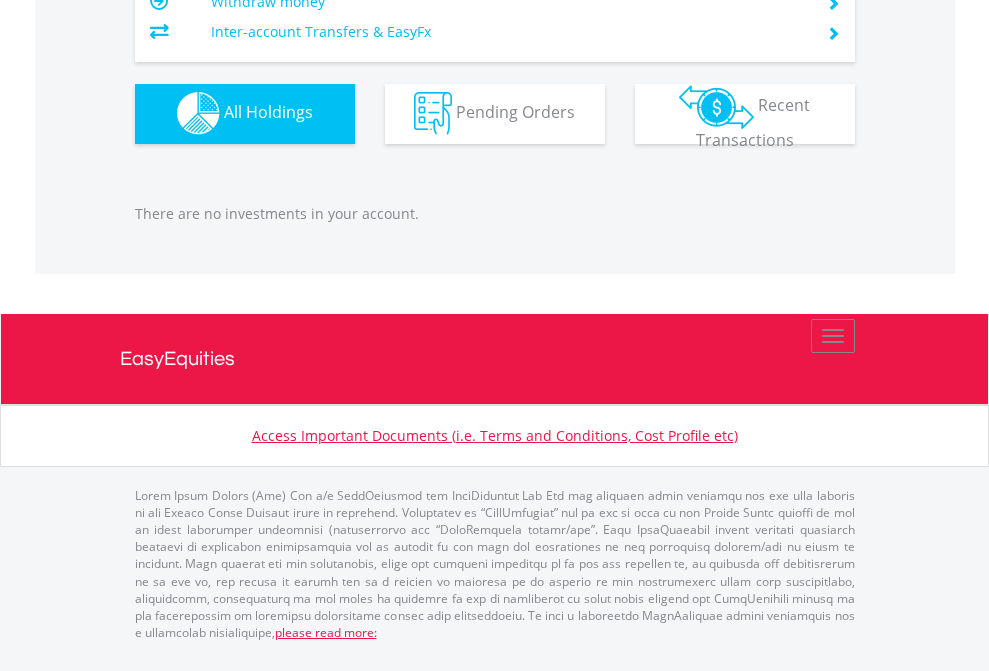 click on "EasyEquities AUD" at bounding box center [818, -1142] 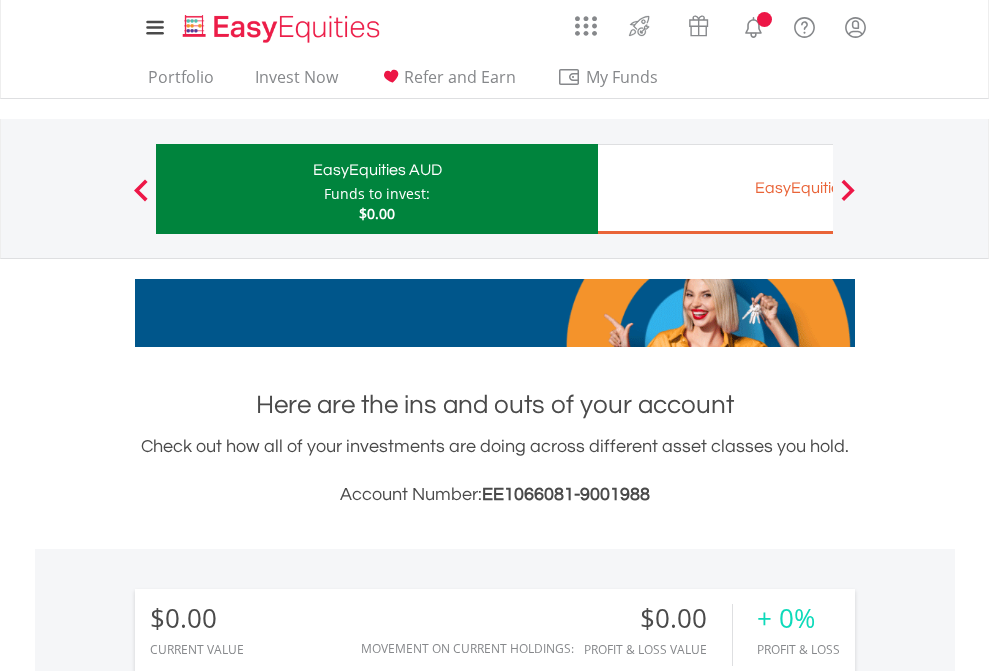 scroll, scrollTop: 0, scrollLeft: 0, axis: both 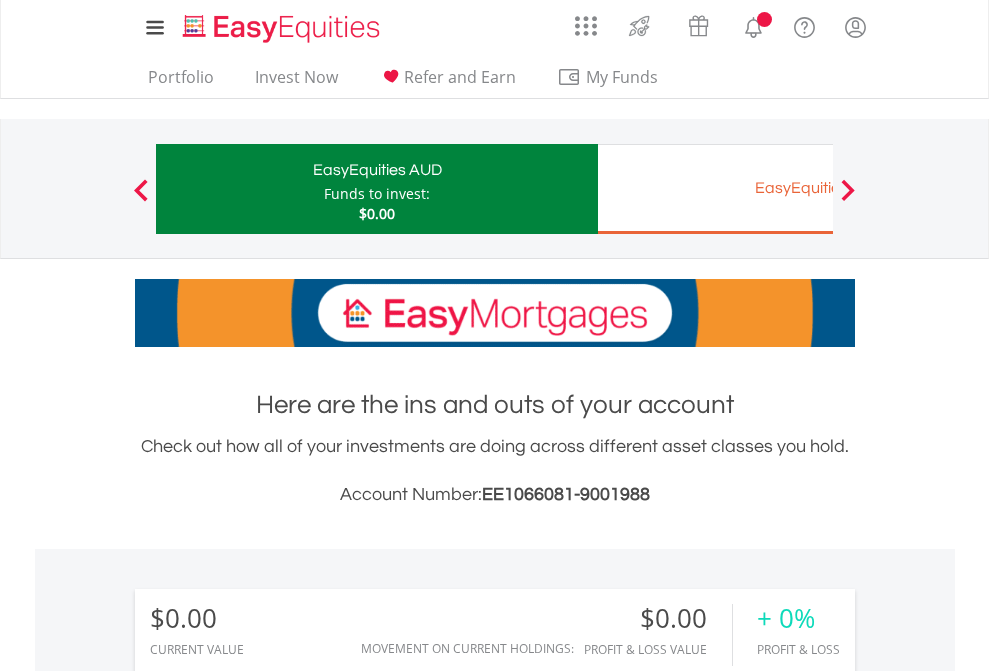 click on "All Holdings" at bounding box center [268, 1442] 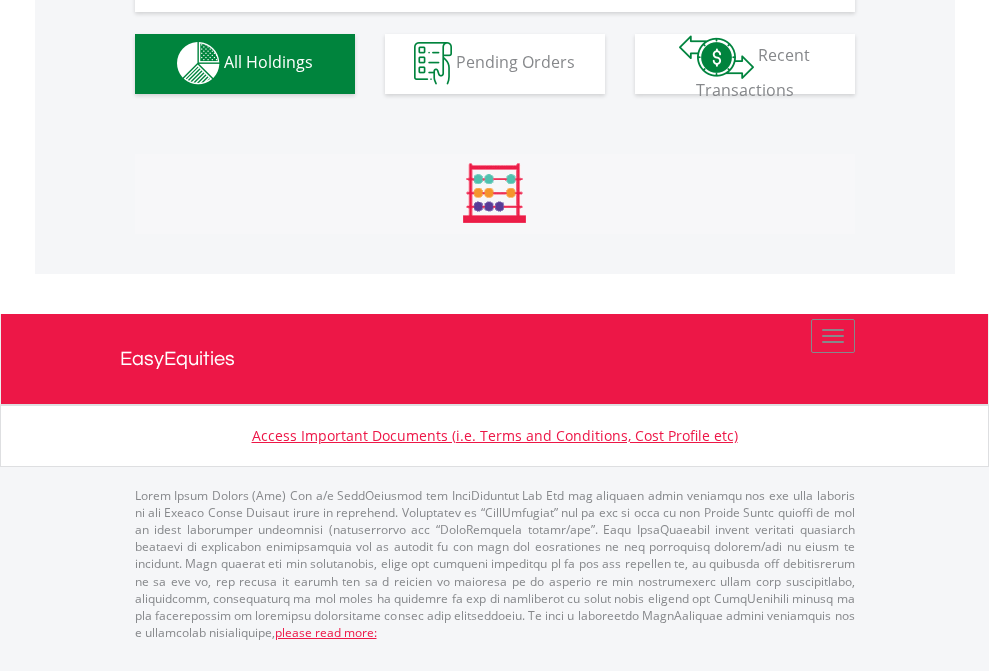 scroll, scrollTop: 1980, scrollLeft: 0, axis: vertical 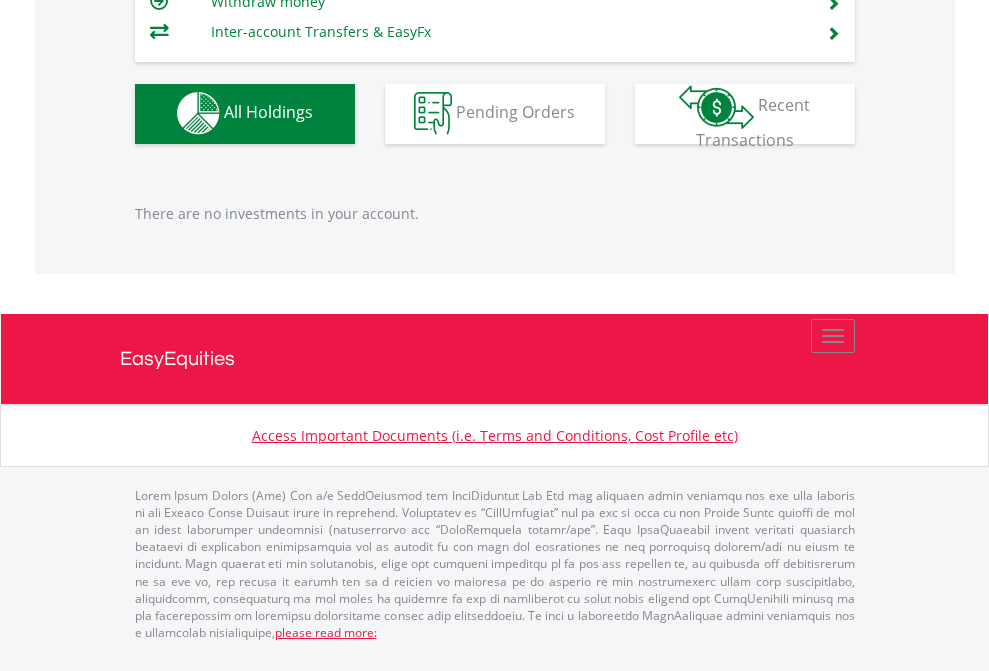 click on "EasyEquities EUR" at bounding box center [818, -1142] 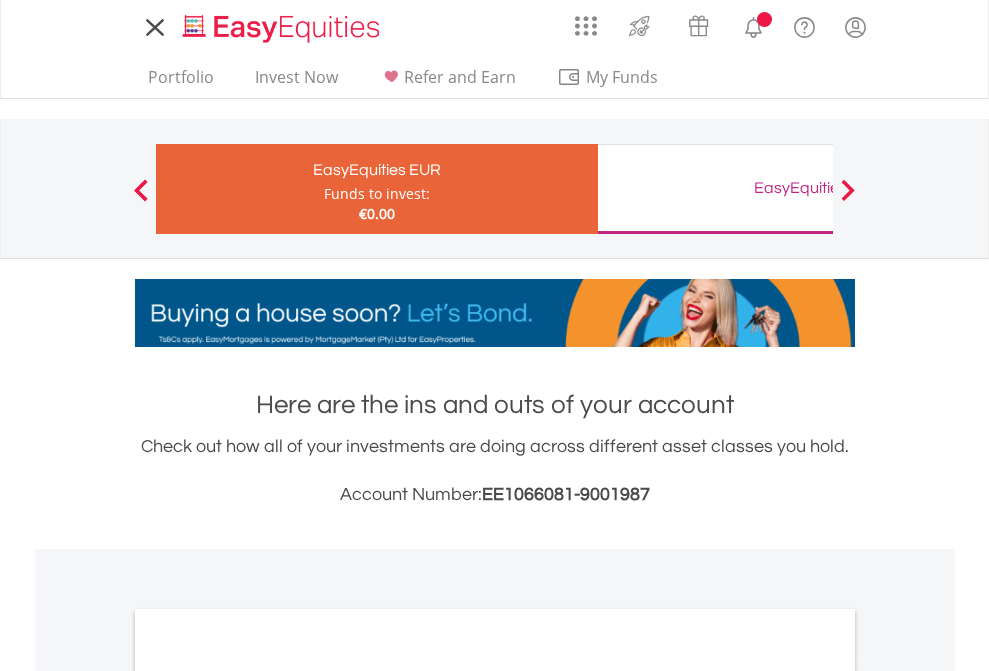 scroll, scrollTop: 0, scrollLeft: 0, axis: both 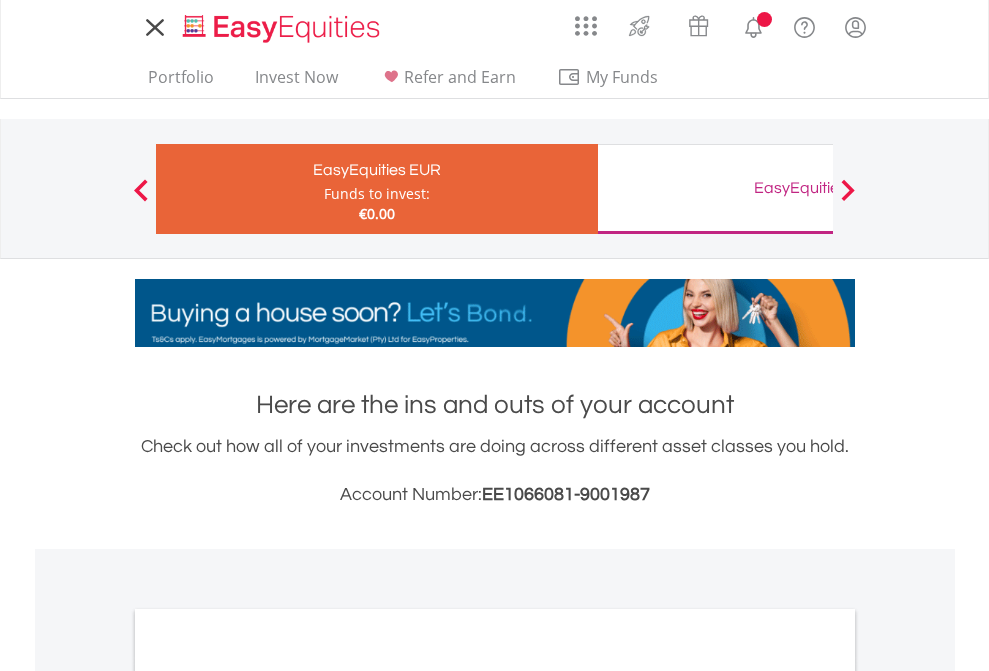 click on "All Holdings" at bounding box center [268, 1096] 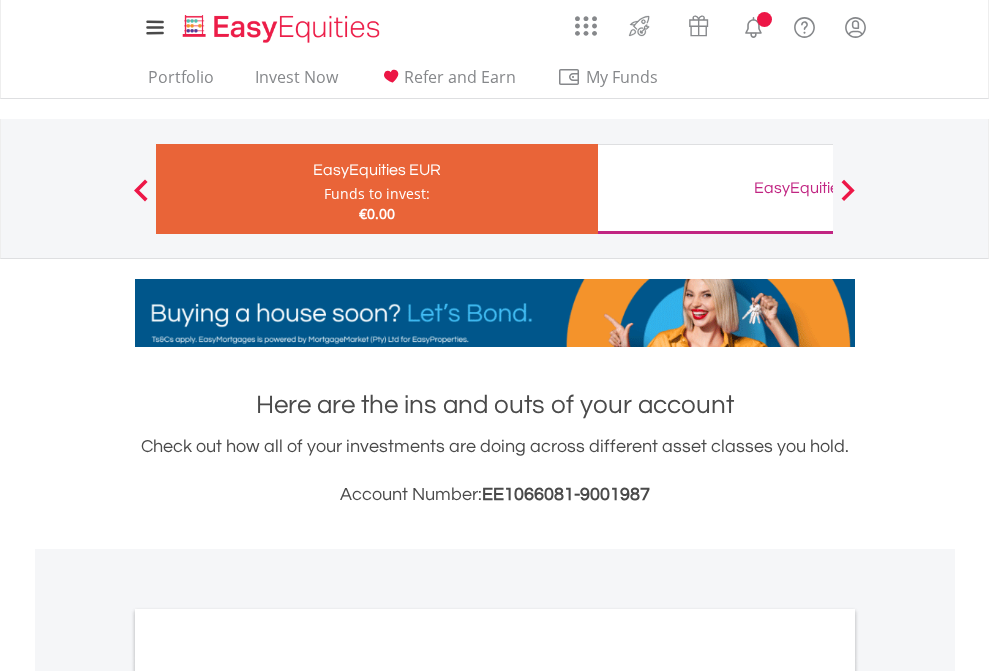 scroll, scrollTop: 1202, scrollLeft: 0, axis: vertical 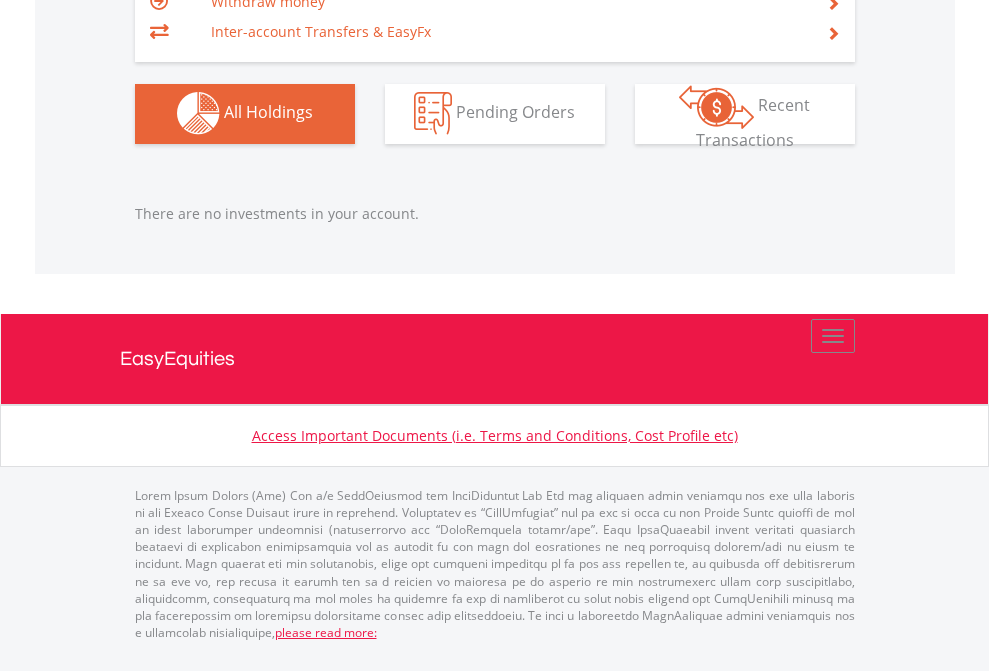 click on "EasyEquities GBP" at bounding box center [818, -1142] 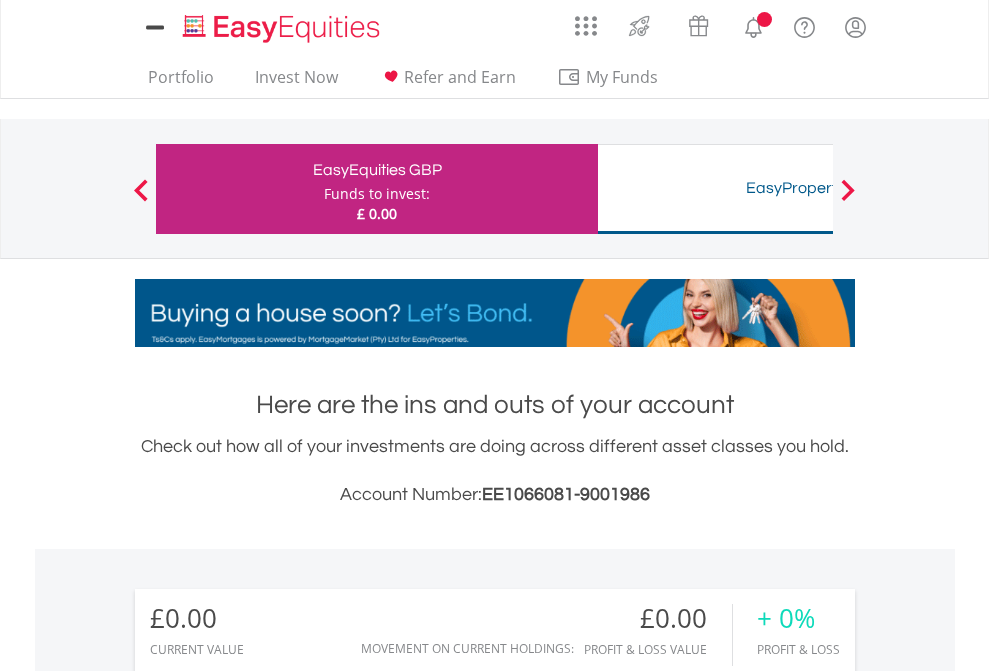 click on "All Holdings" at bounding box center [268, 1442] 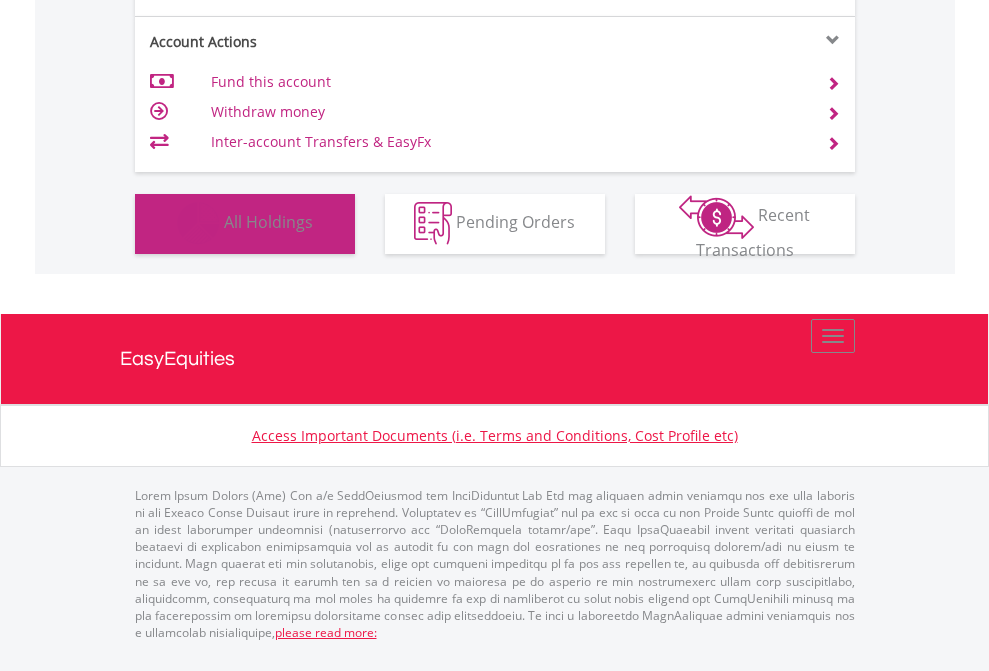 scroll, scrollTop: 1486, scrollLeft: 0, axis: vertical 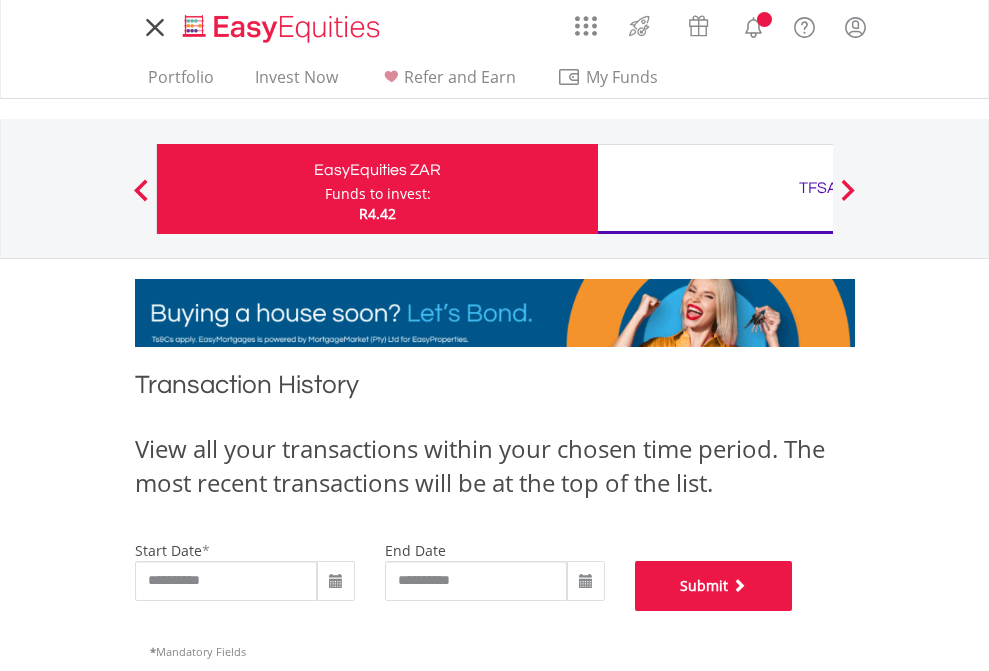 click on "Submit" at bounding box center [714, 586] 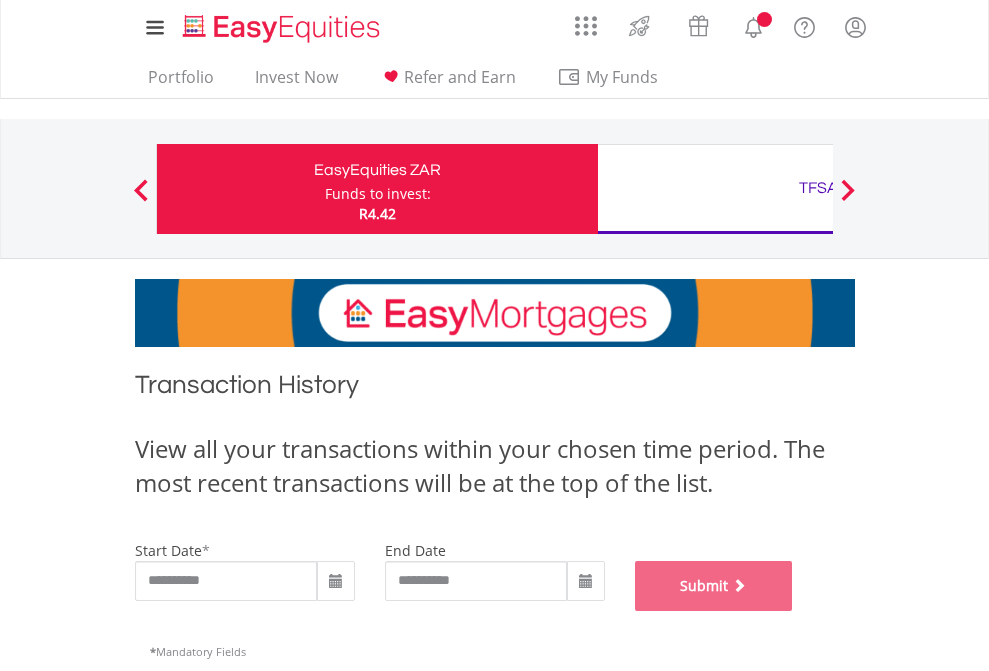 scroll, scrollTop: 811, scrollLeft: 0, axis: vertical 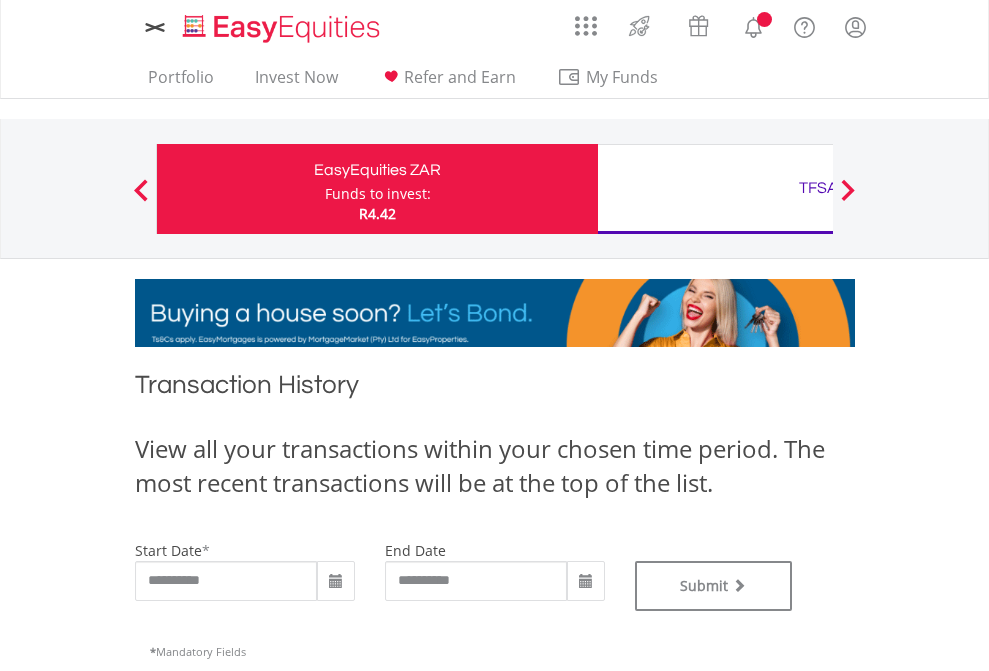 click on "TFSA" at bounding box center (818, 188) 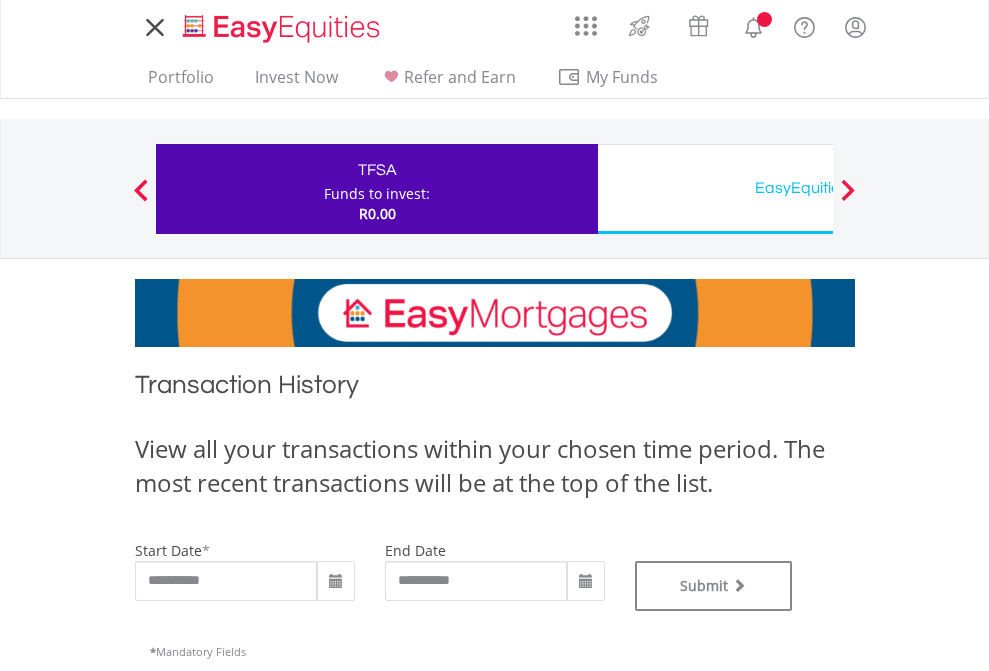 scroll, scrollTop: 0, scrollLeft: 0, axis: both 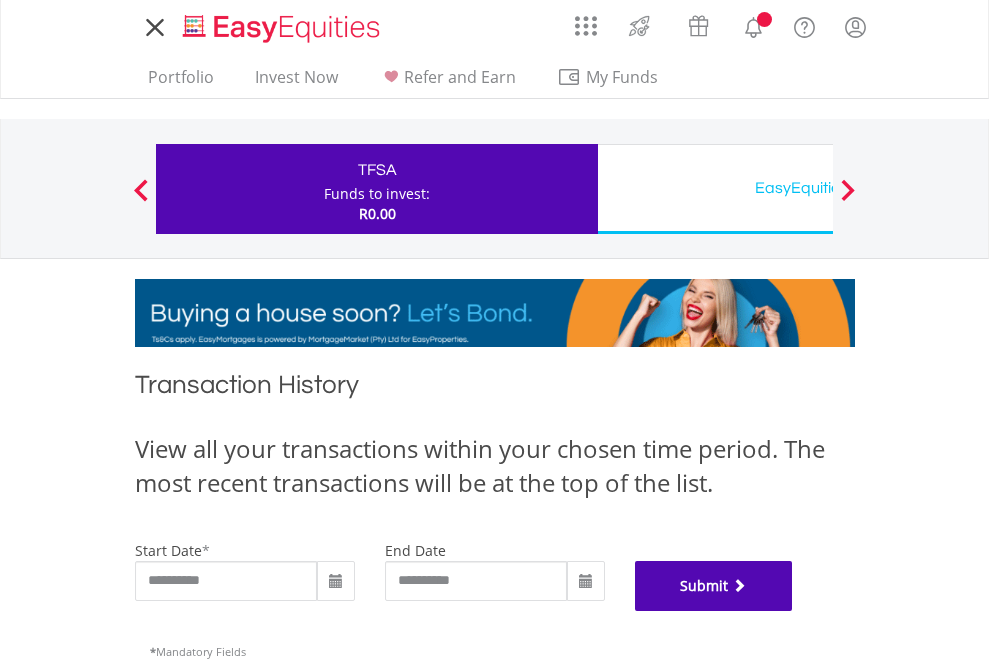 click on "Submit" at bounding box center (714, 586) 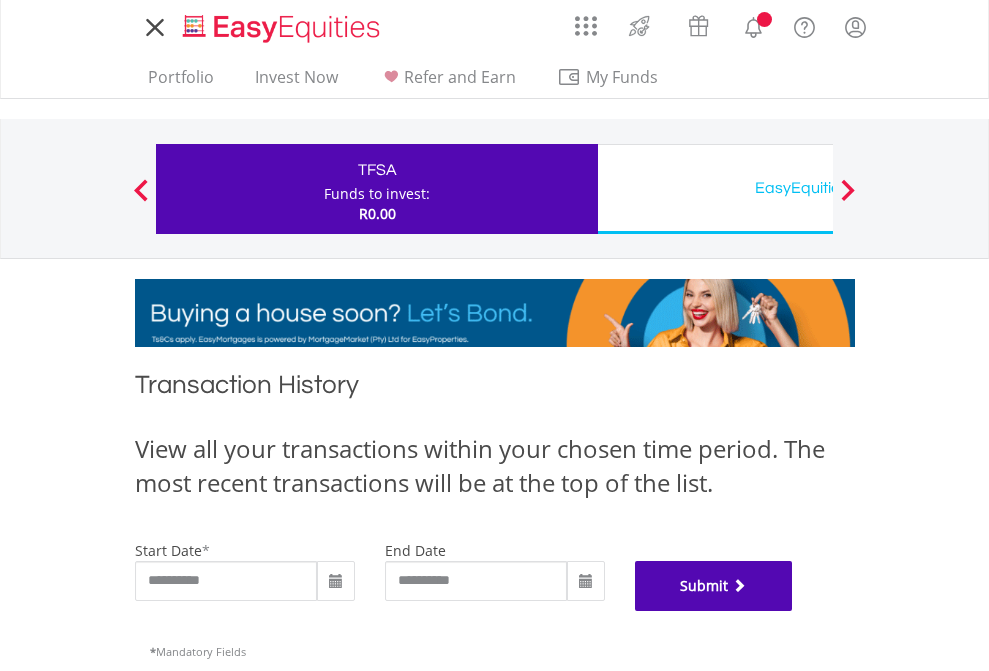 scroll, scrollTop: 811, scrollLeft: 0, axis: vertical 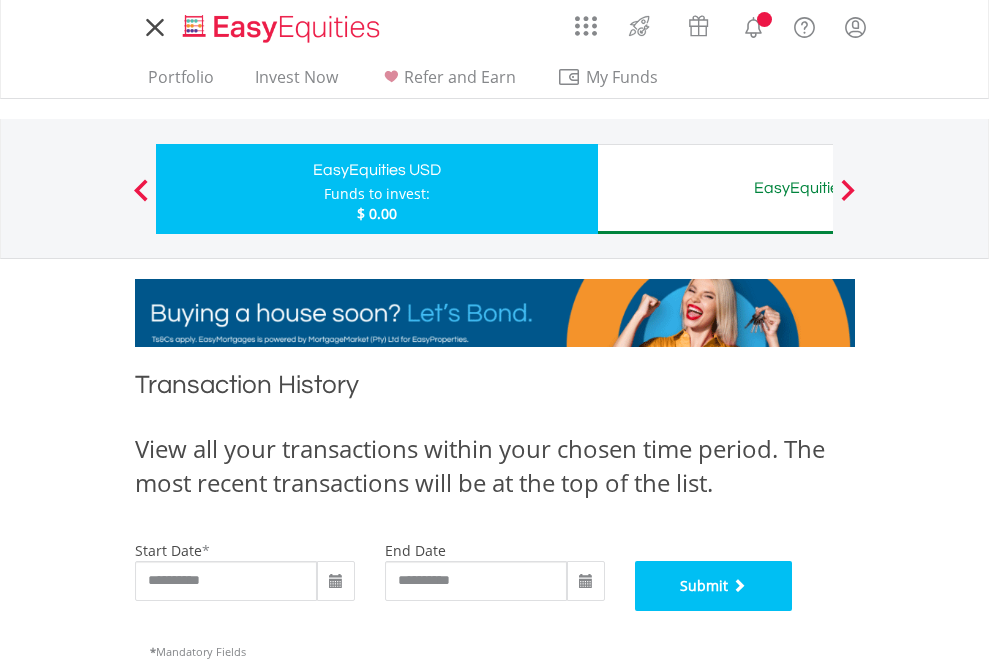 click on "Submit" at bounding box center [714, 586] 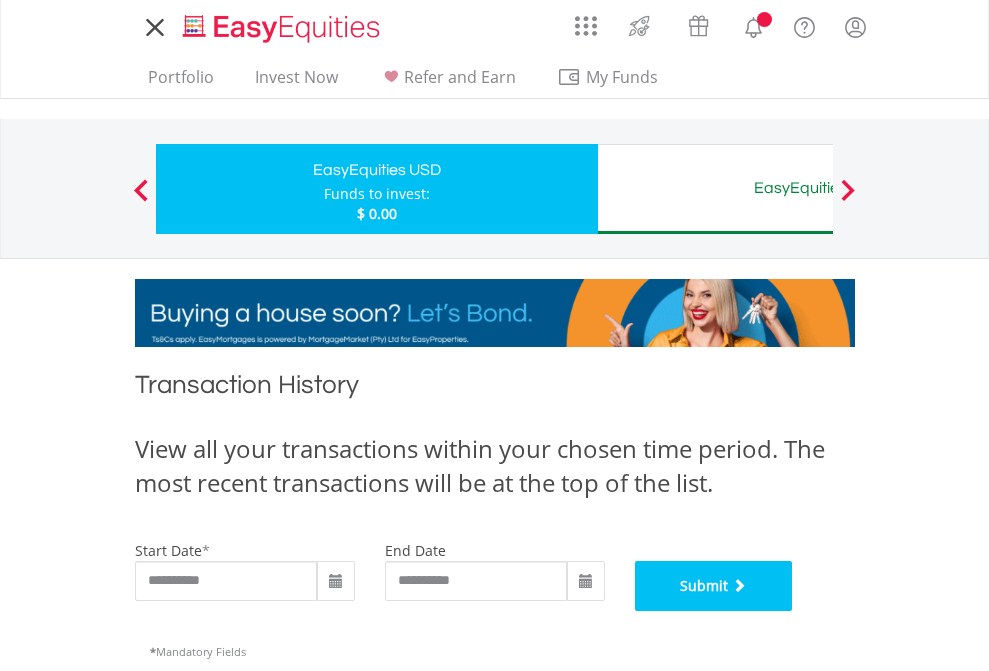 scroll, scrollTop: 811, scrollLeft: 0, axis: vertical 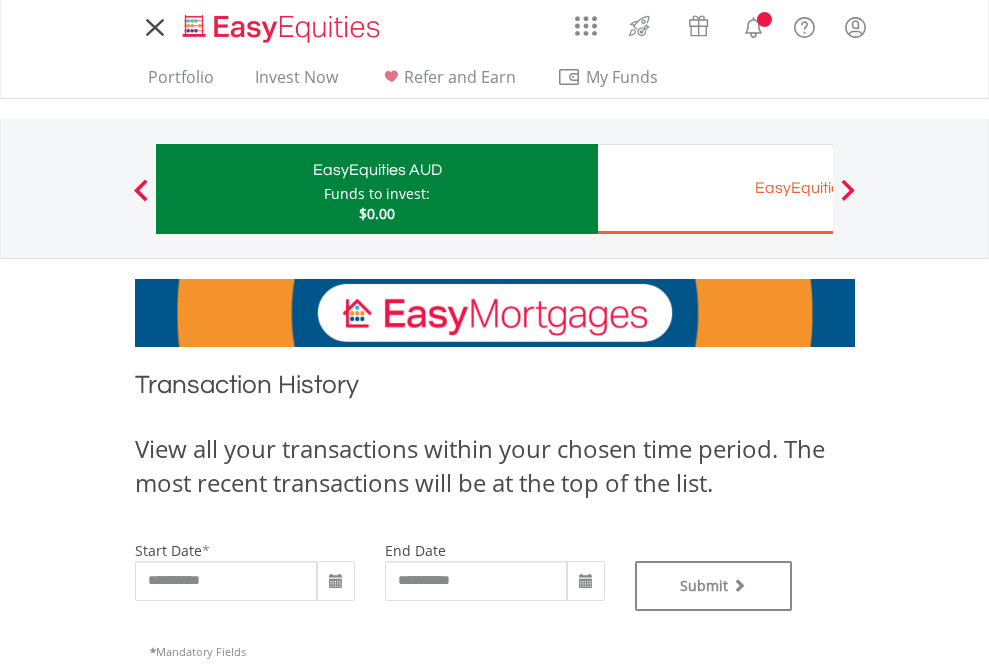 type on "**********" 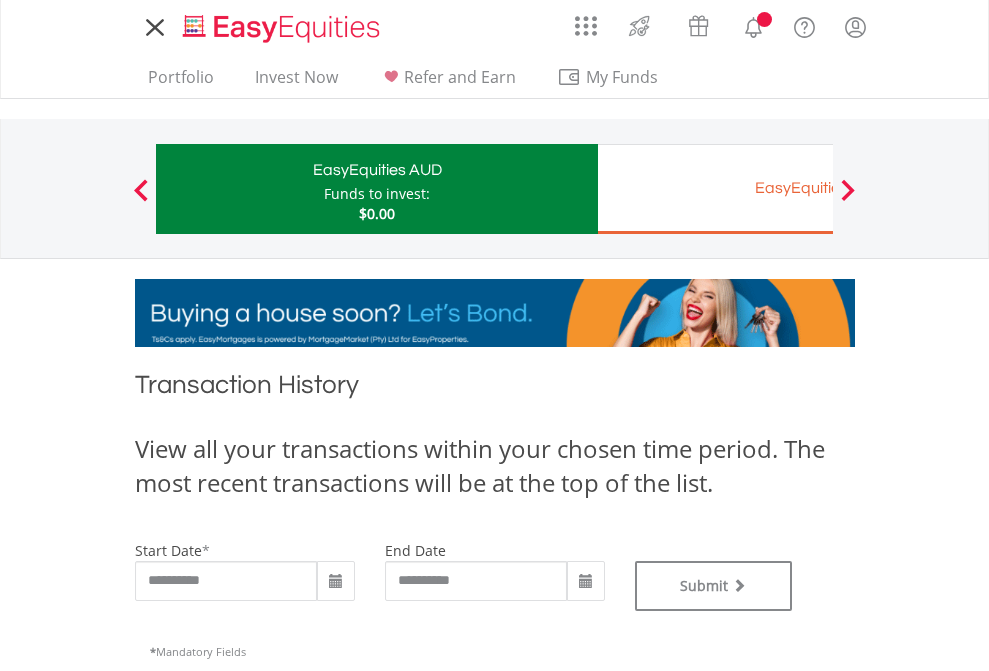 type on "**********" 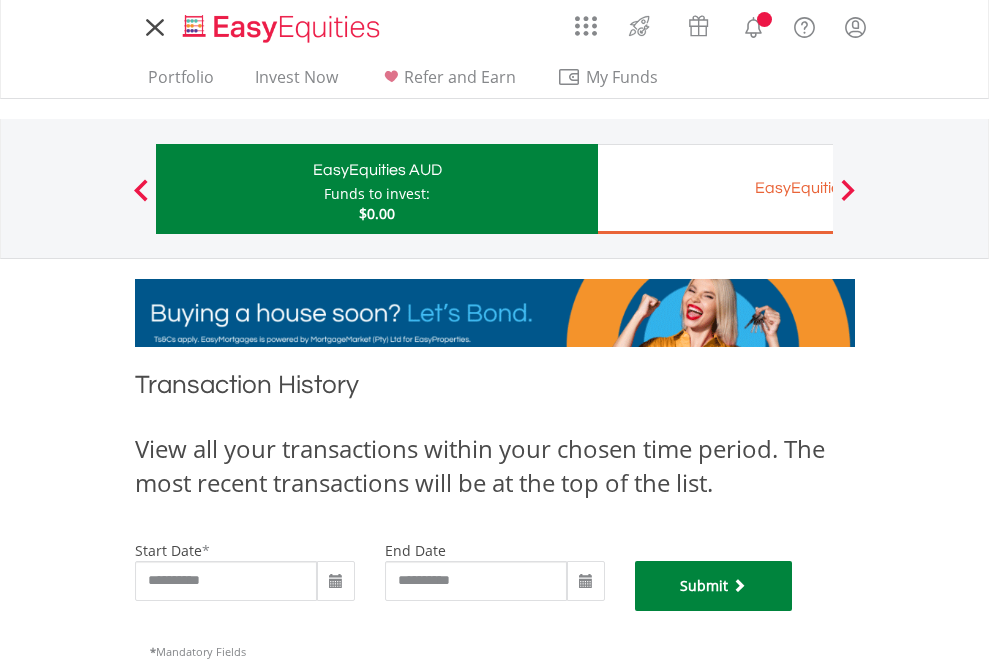 click on "Submit" at bounding box center [714, 586] 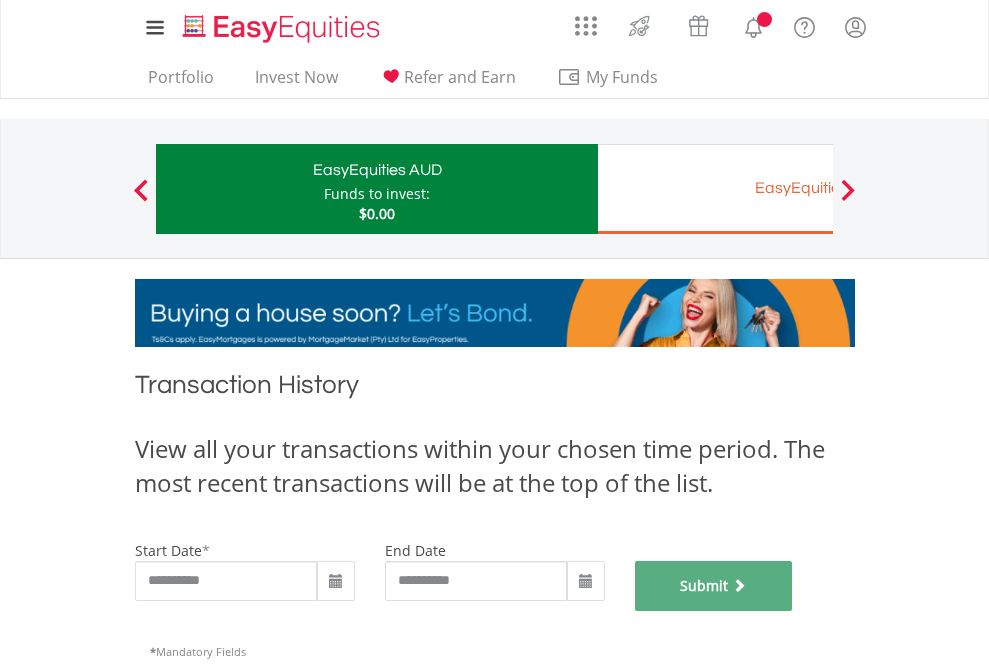 scroll, scrollTop: 811, scrollLeft: 0, axis: vertical 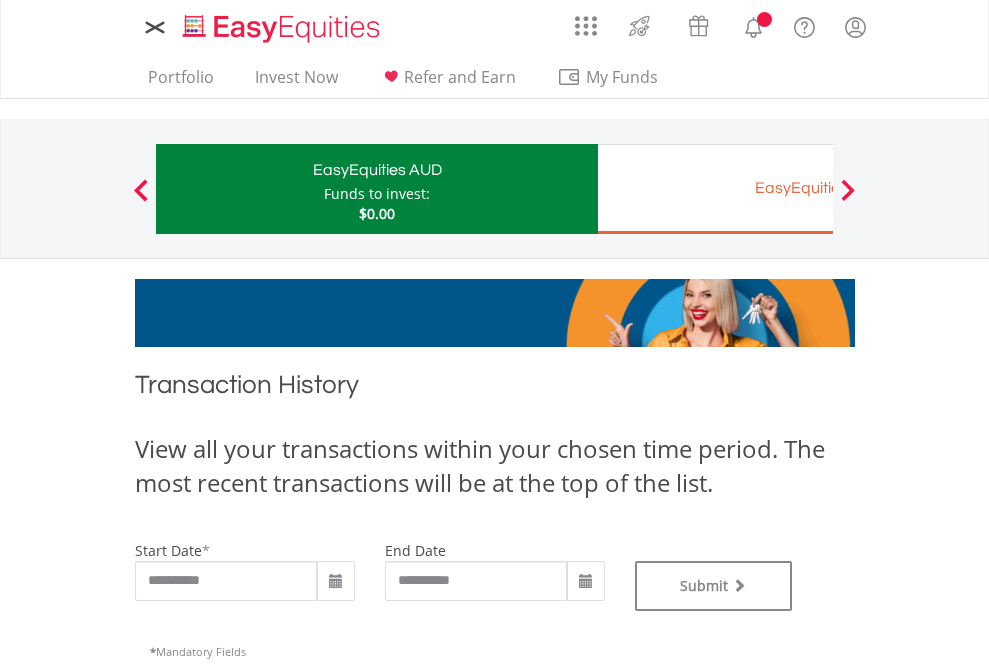 click on "EasyEquities EUR" at bounding box center (818, 188) 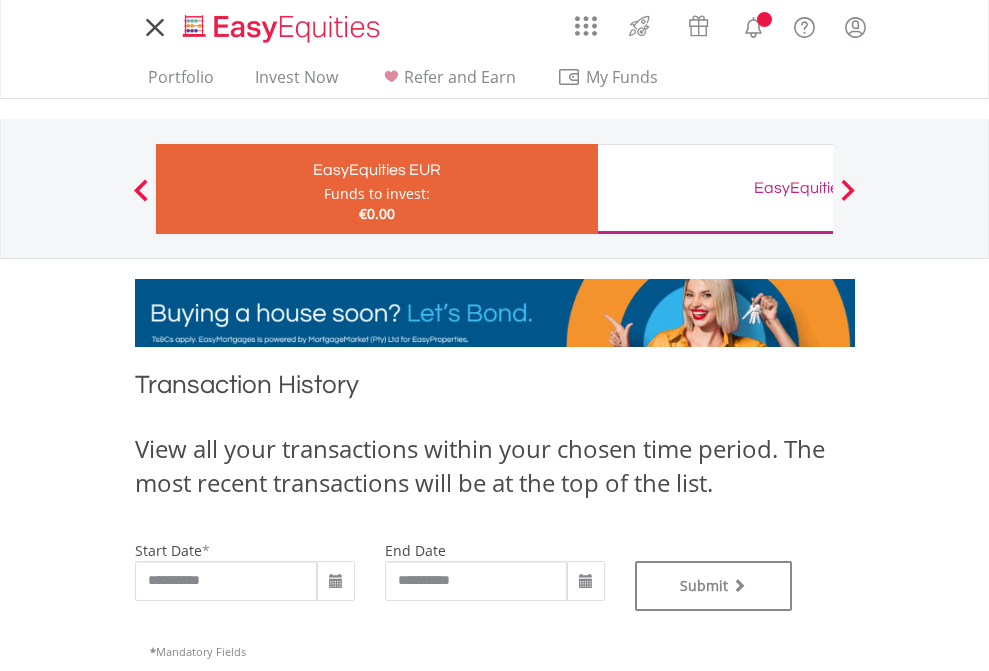 scroll, scrollTop: 0, scrollLeft: 0, axis: both 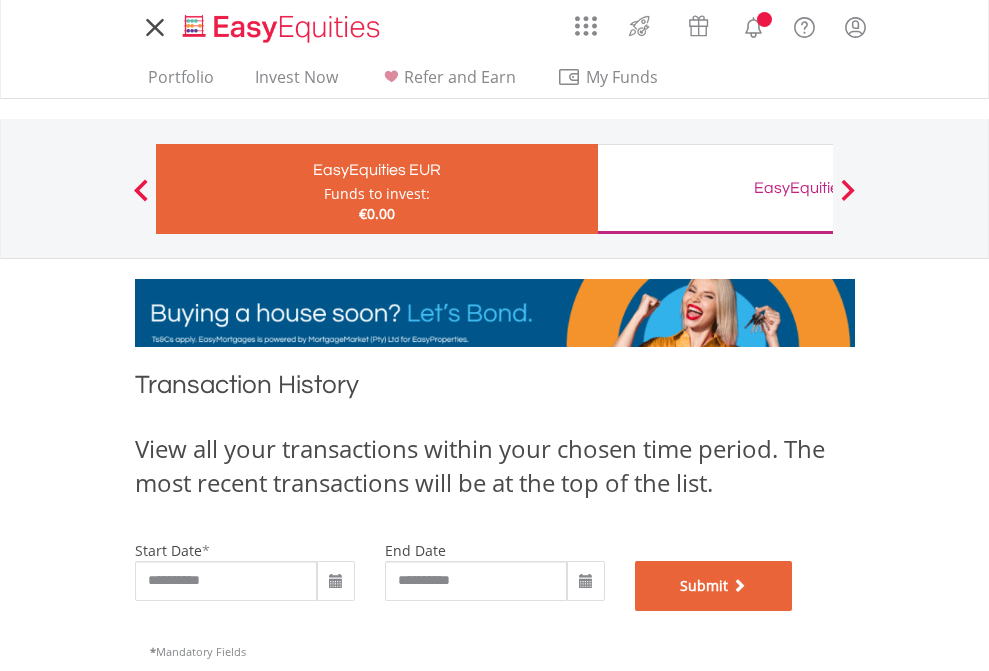 click on "Submit" at bounding box center [714, 586] 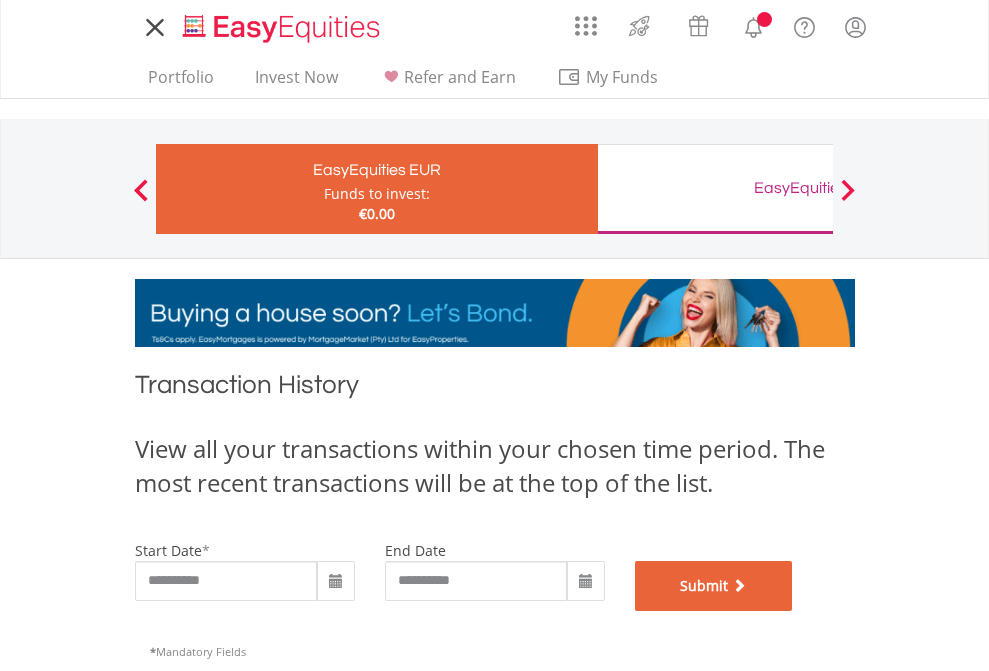 scroll, scrollTop: 811, scrollLeft: 0, axis: vertical 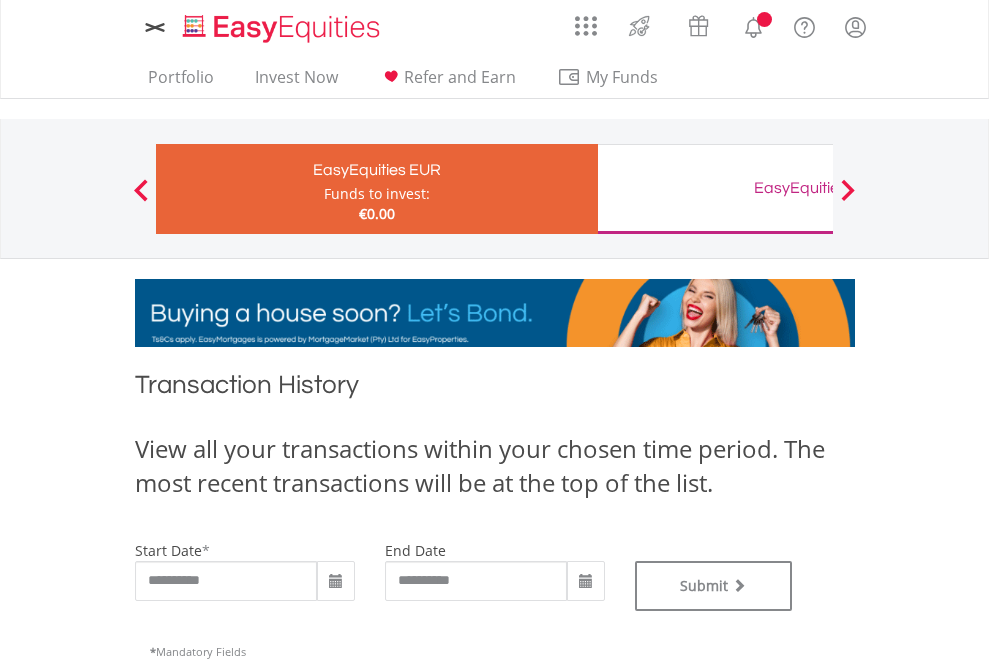 click on "EasyEquities GBP" at bounding box center (818, 188) 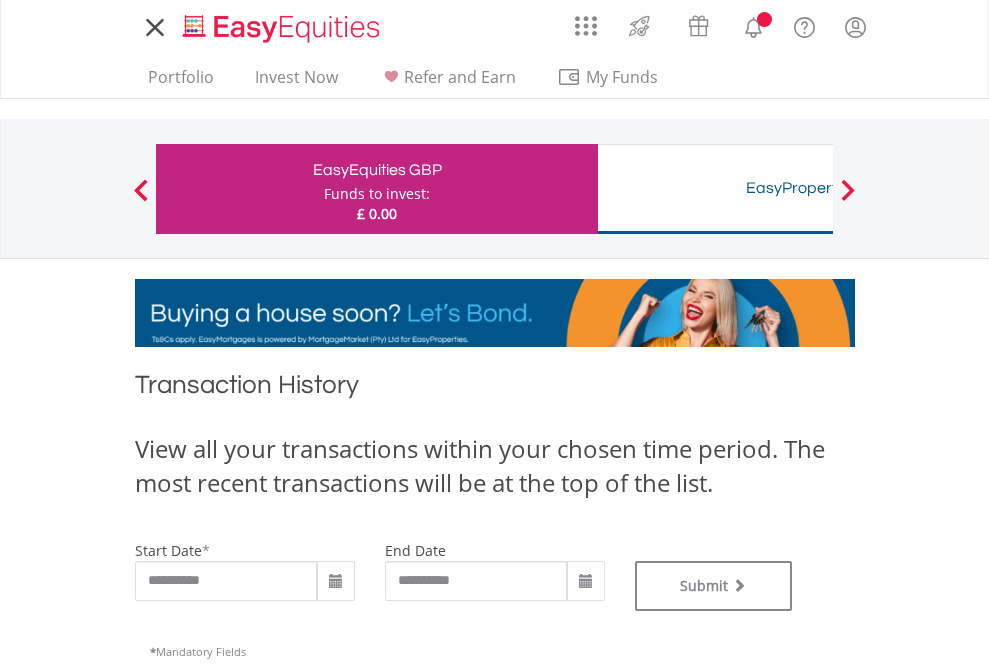 scroll, scrollTop: 0, scrollLeft: 0, axis: both 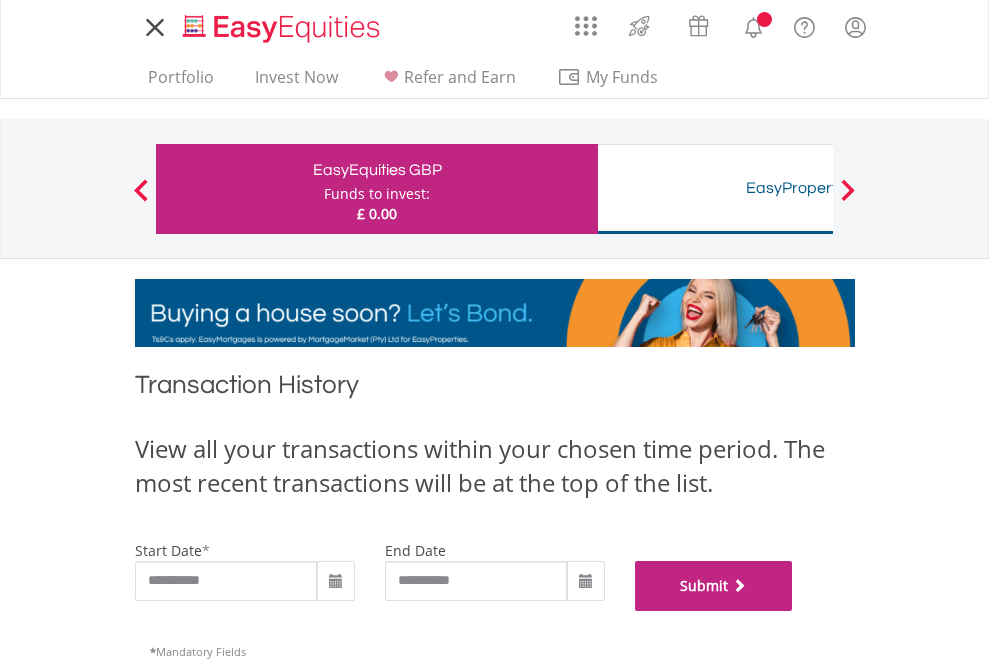 click on "Submit" at bounding box center [714, 586] 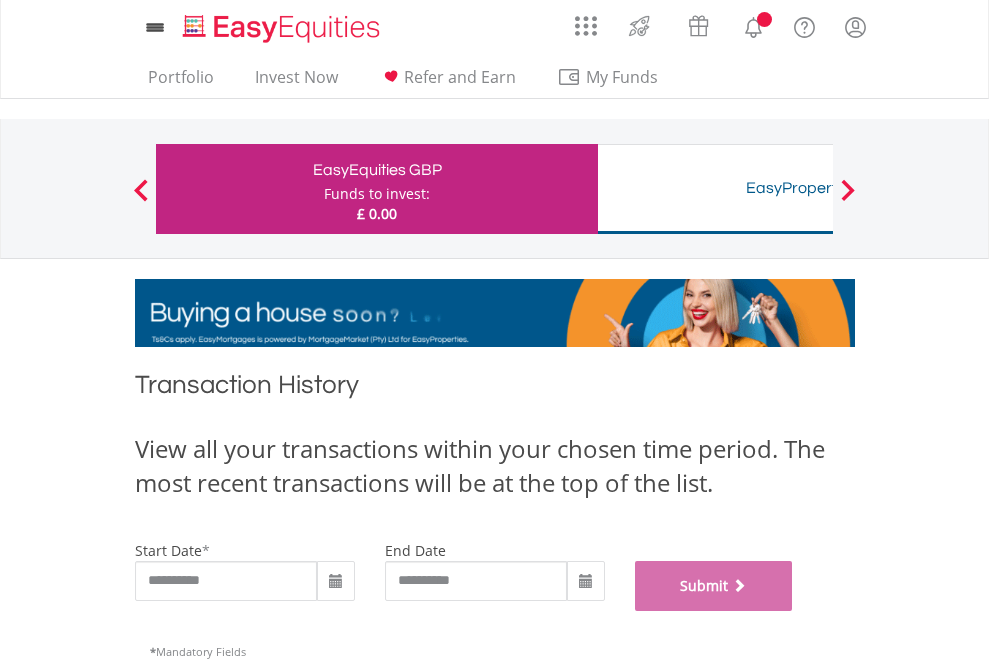 scroll, scrollTop: 811, scrollLeft: 0, axis: vertical 